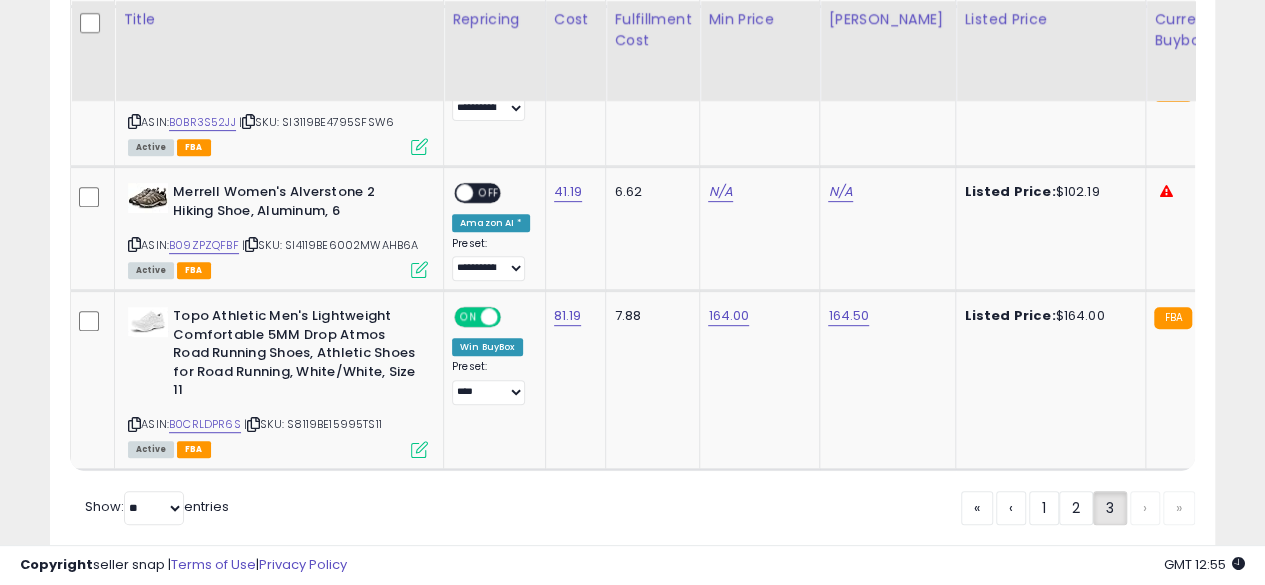 scroll, scrollTop: 4144, scrollLeft: 0, axis: vertical 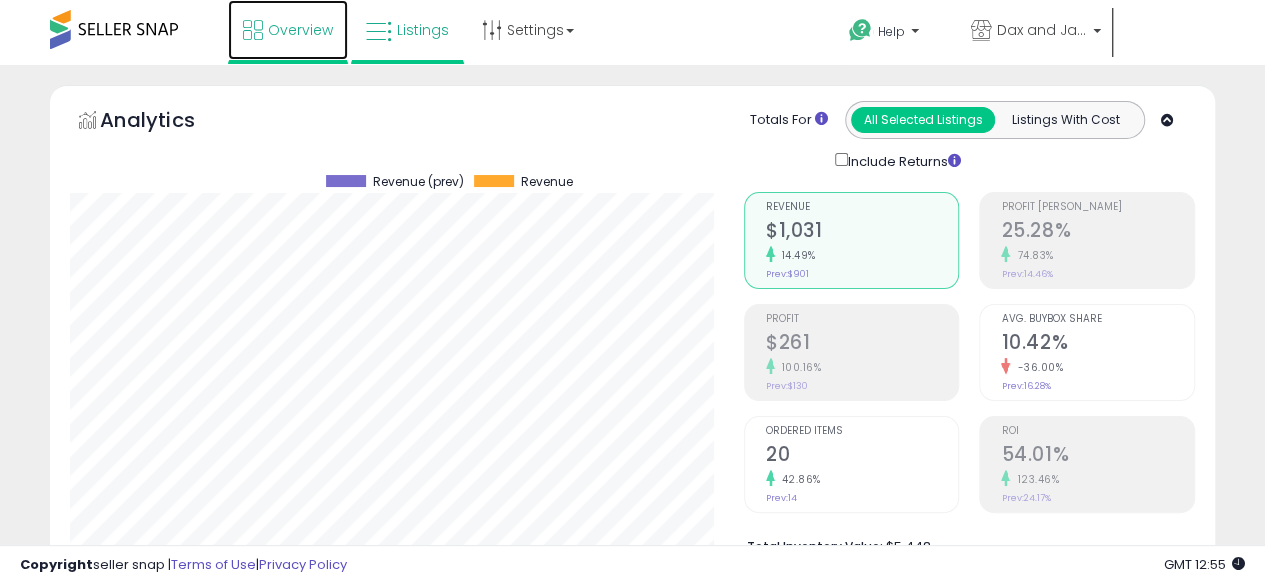 click on "Overview" at bounding box center (288, 30) 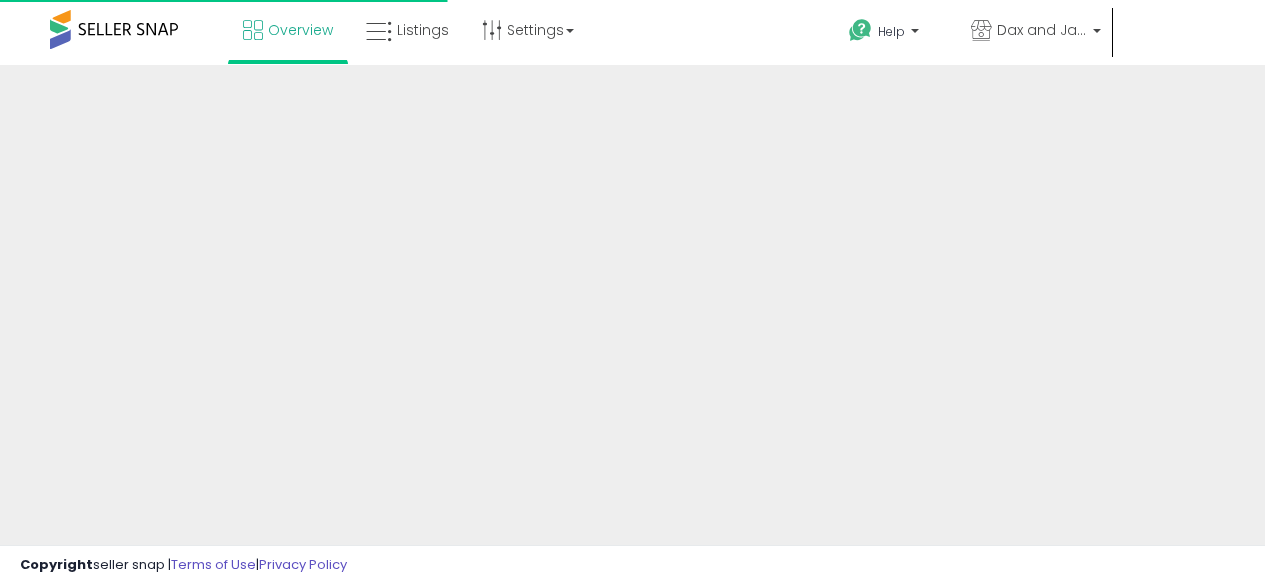 scroll, scrollTop: 0, scrollLeft: 0, axis: both 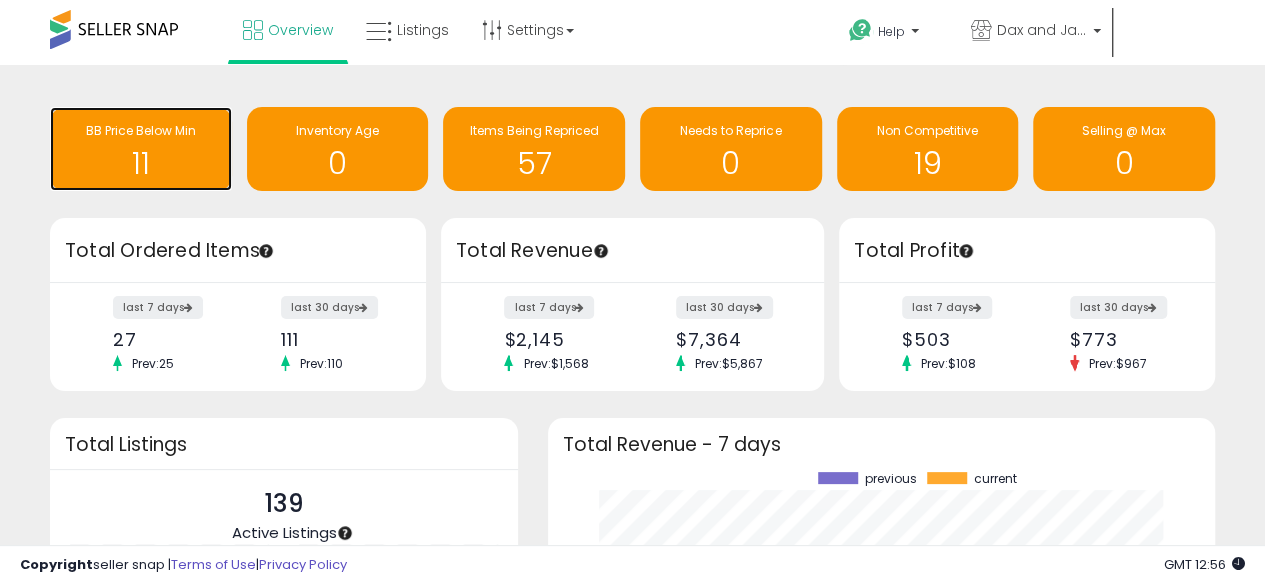 click on "11" at bounding box center [141, 163] 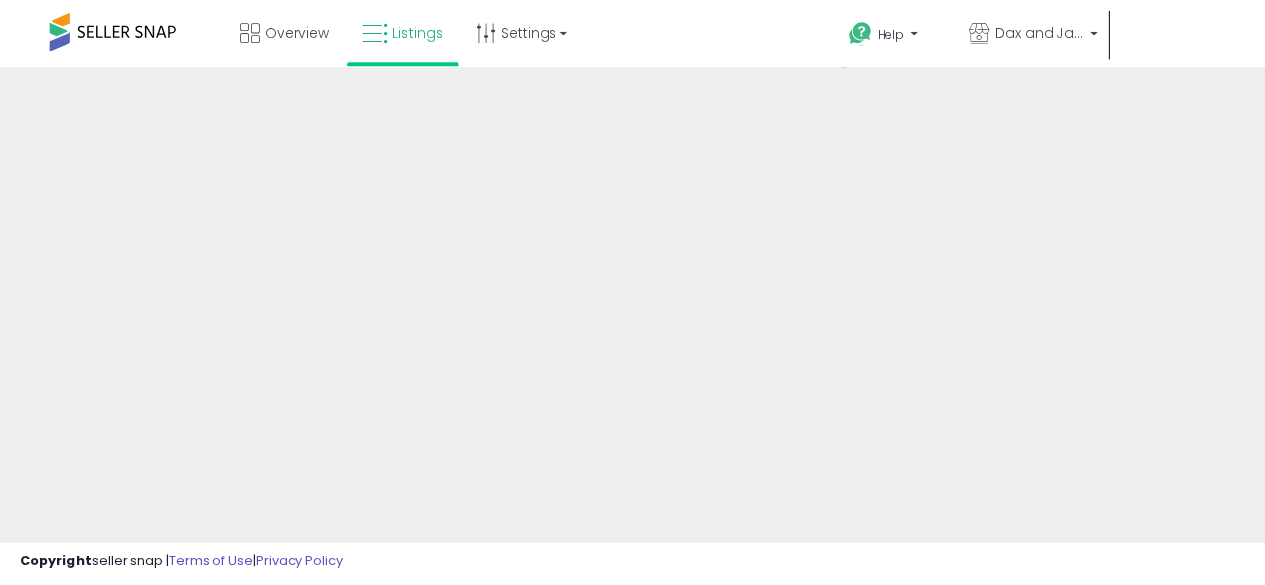 scroll, scrollTop: 0, scrollLeft: 0, axis: both 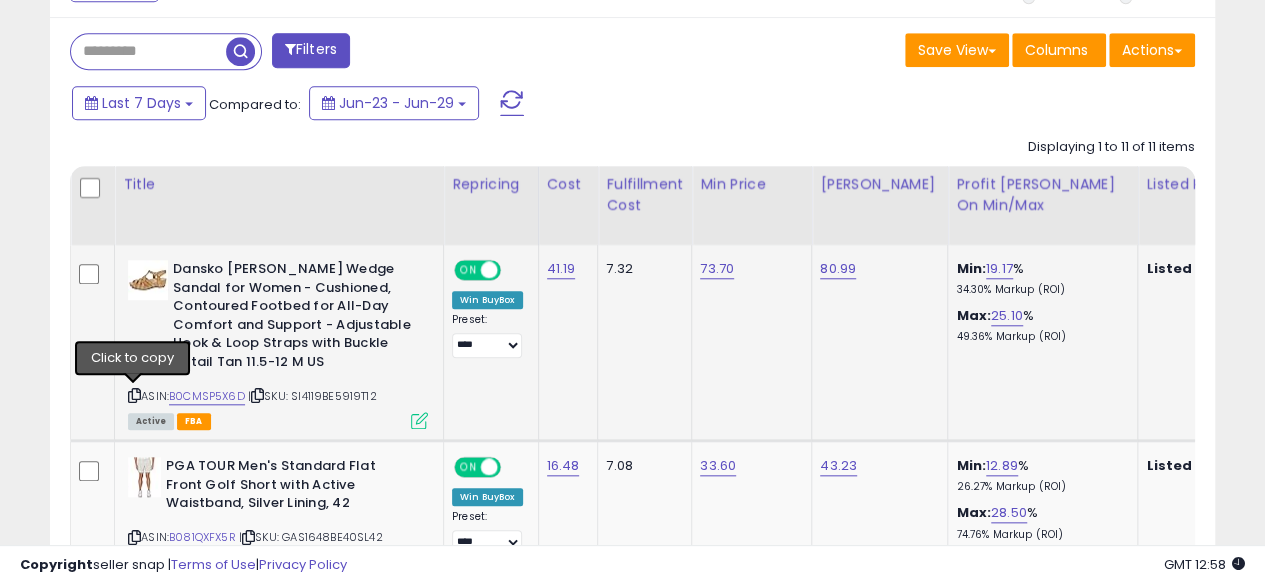 click at bounding box center (134, 395) 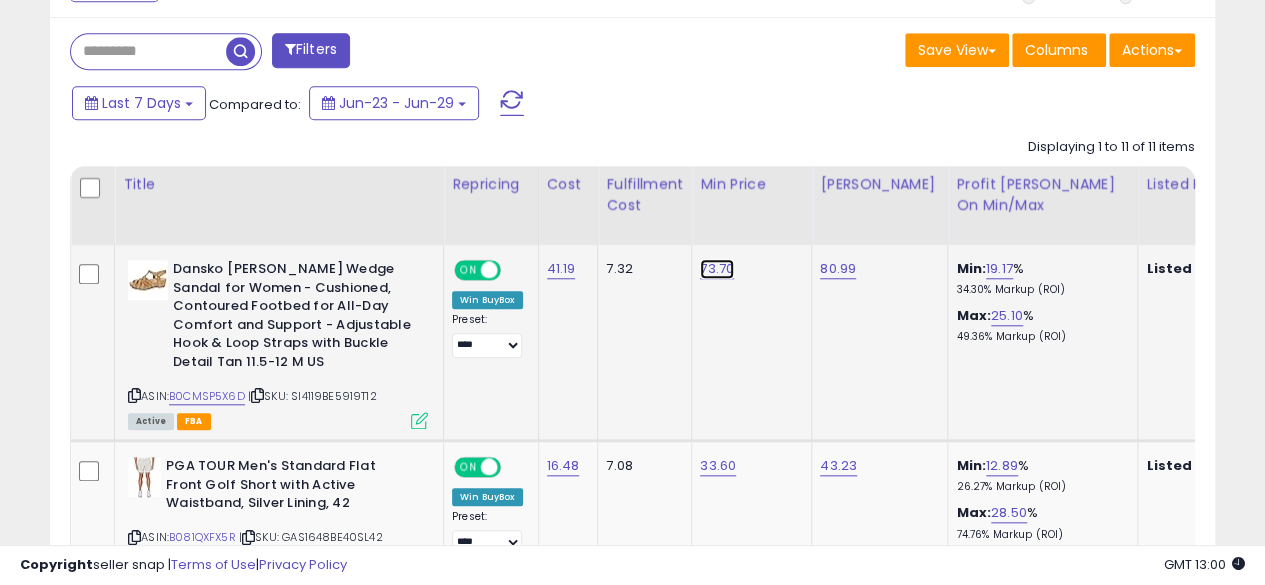 click on "73.70" at bounding box center (717, 269) 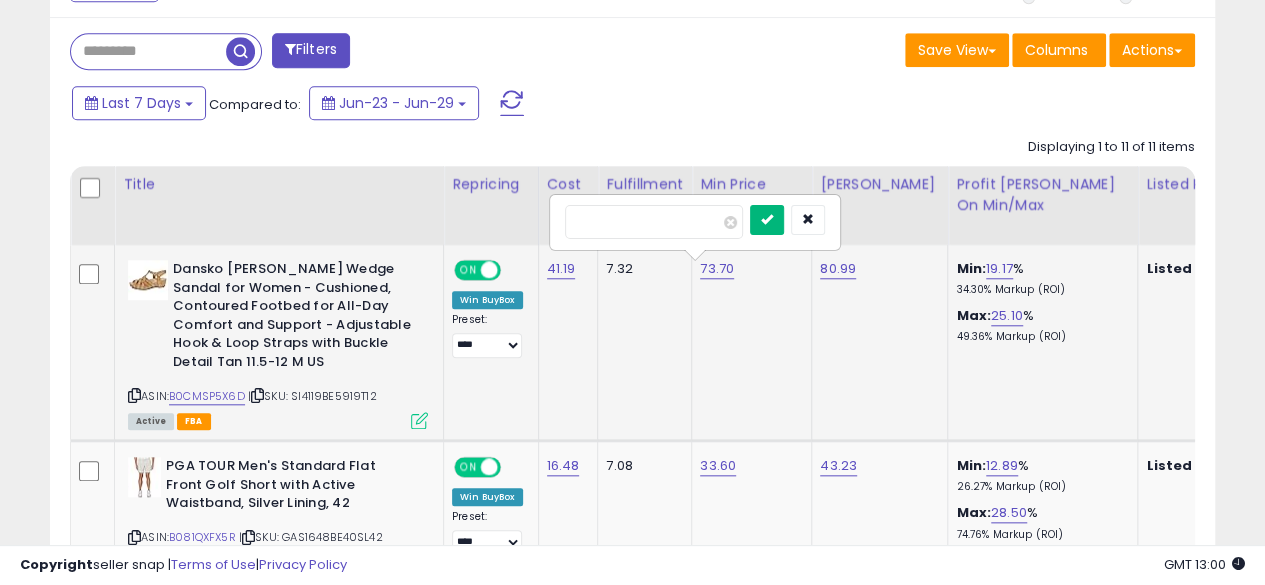 type on "*****" 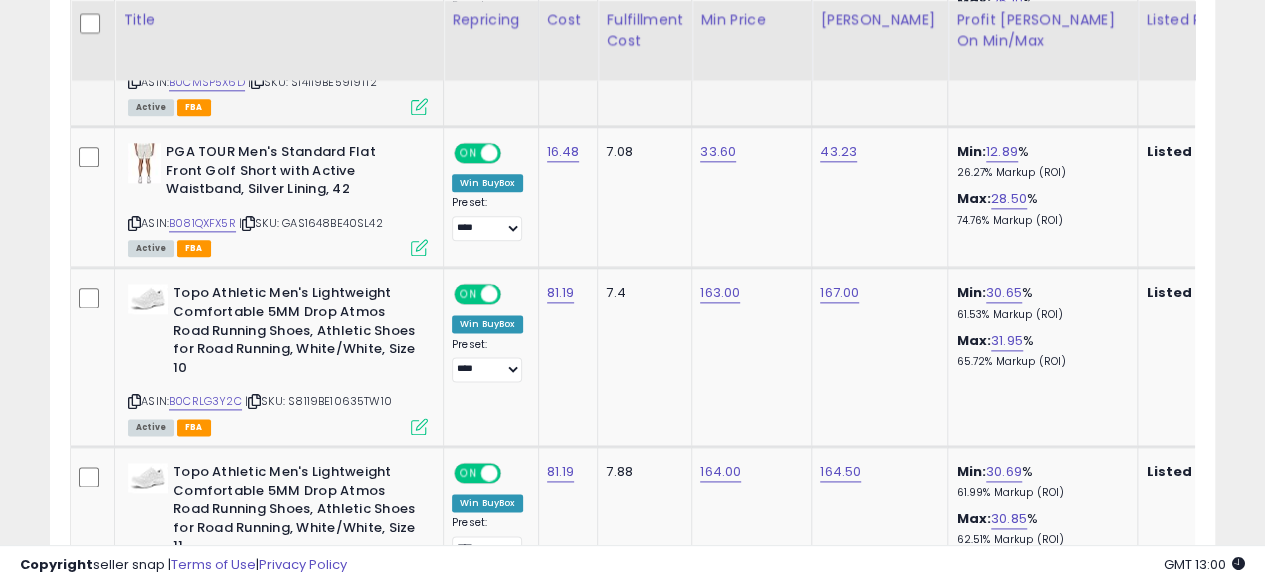 scroll, scrollTop: 1116, scrollLeft: 0, axis: vertical 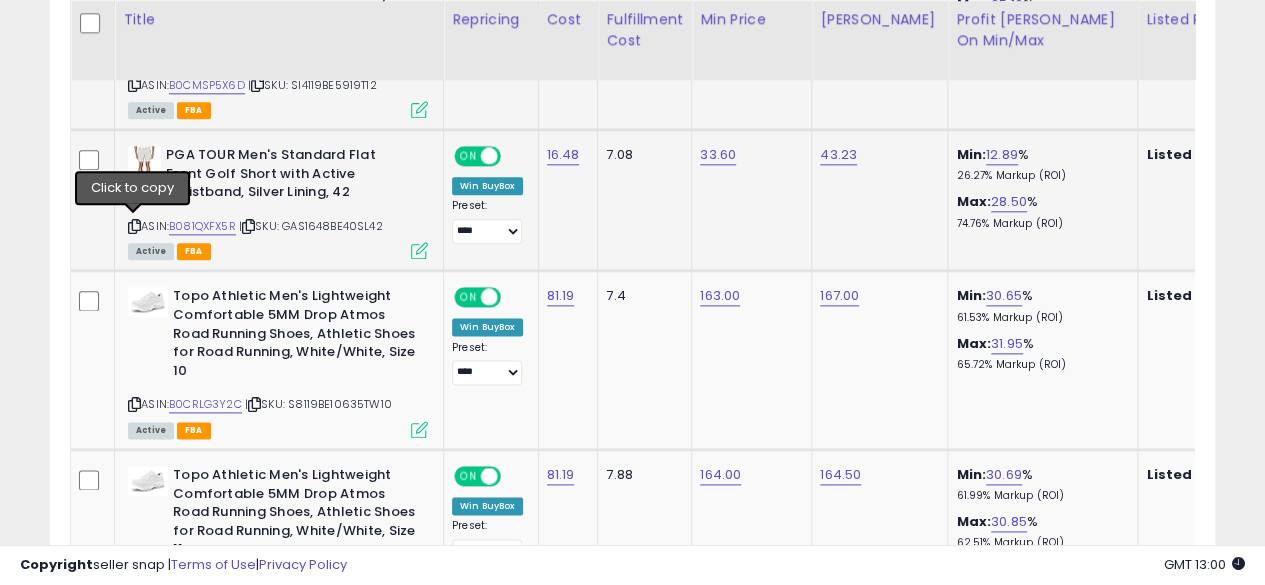 click at bounding box center (134, 226) 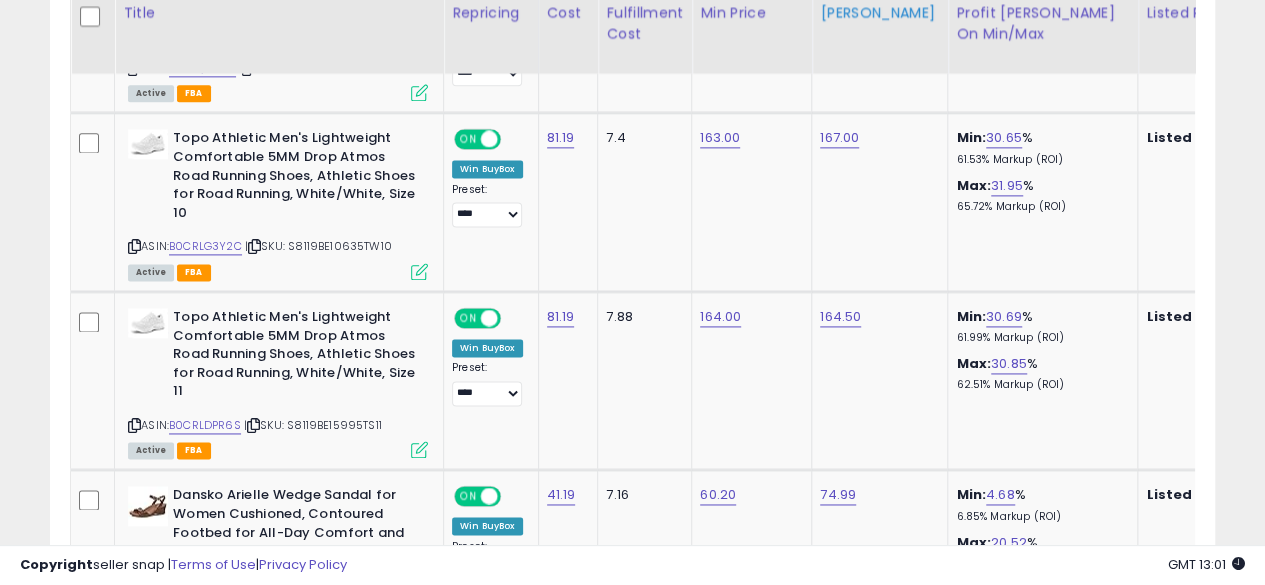 scroll, scrollTop: 1277, scrollLeft: 0, axis: vertical 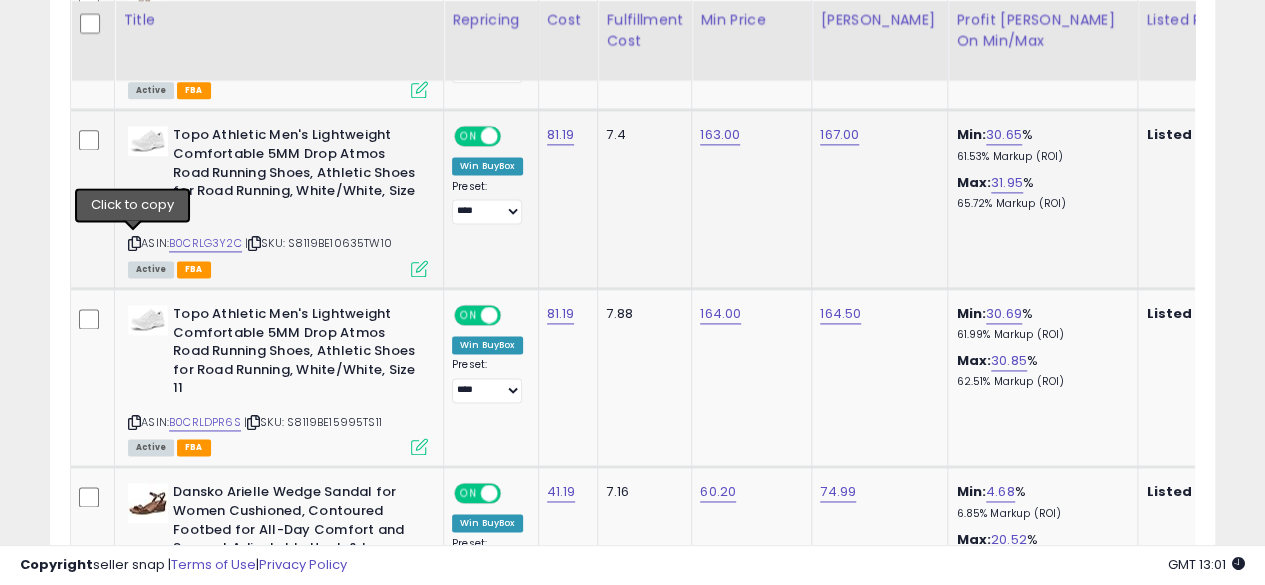 click at bounding box center (134, 243) 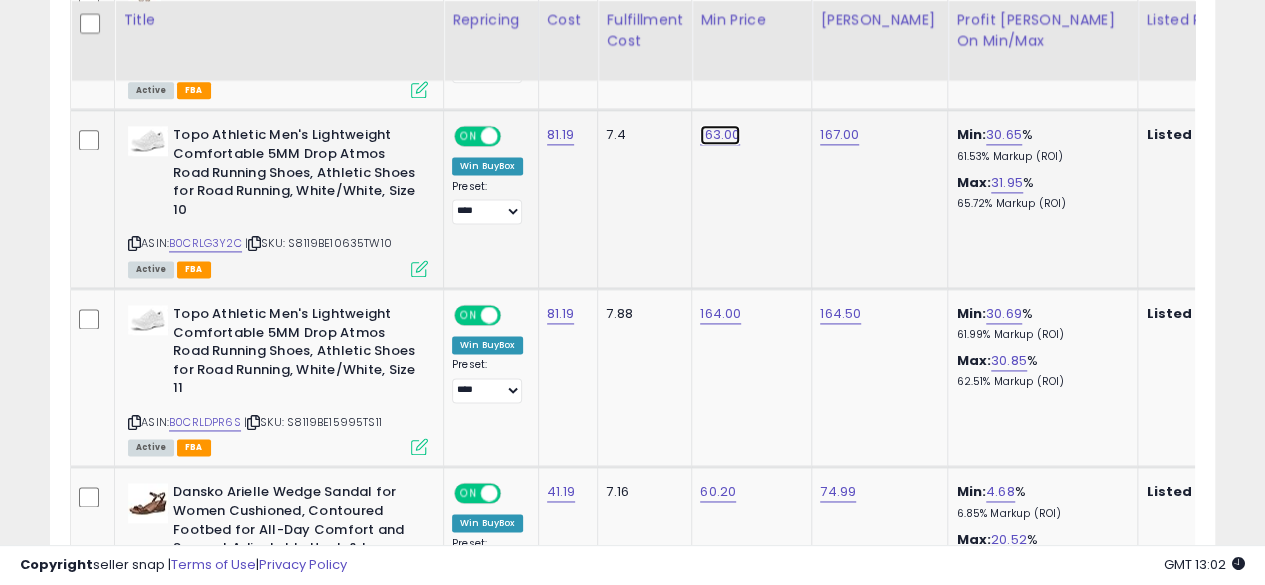 click on "163.00" at bounding box center [717, -203] 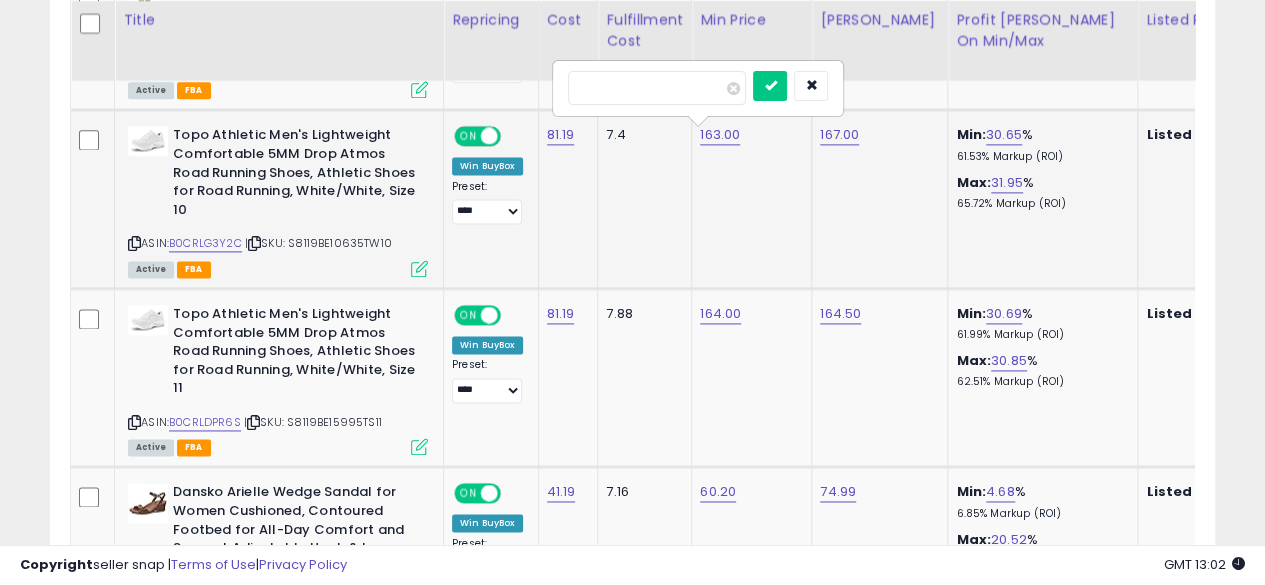 type on "*" 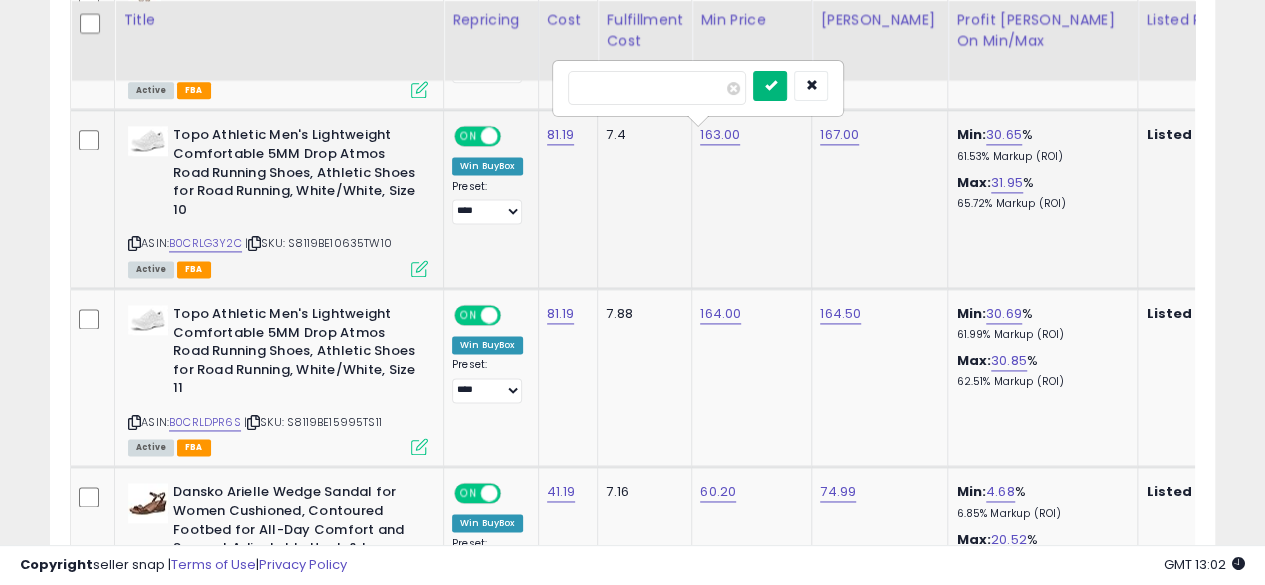 type on "******" 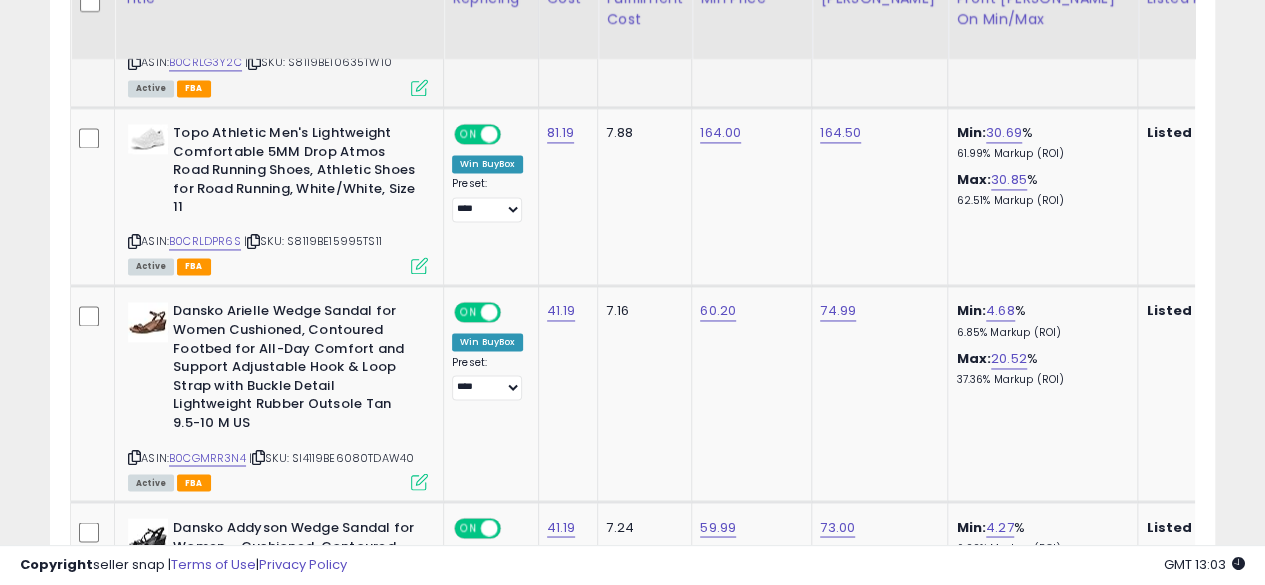 scroll, scrollTop: 1460, scrollLeft: 0, axis: vertical 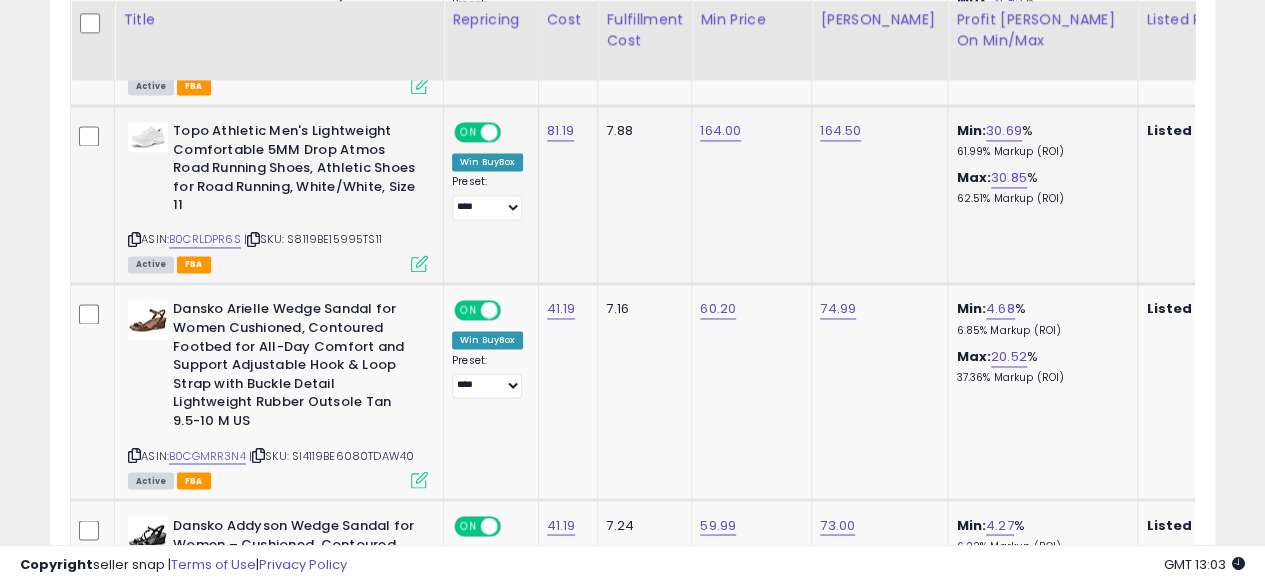 click at bounding box center [134, 239] 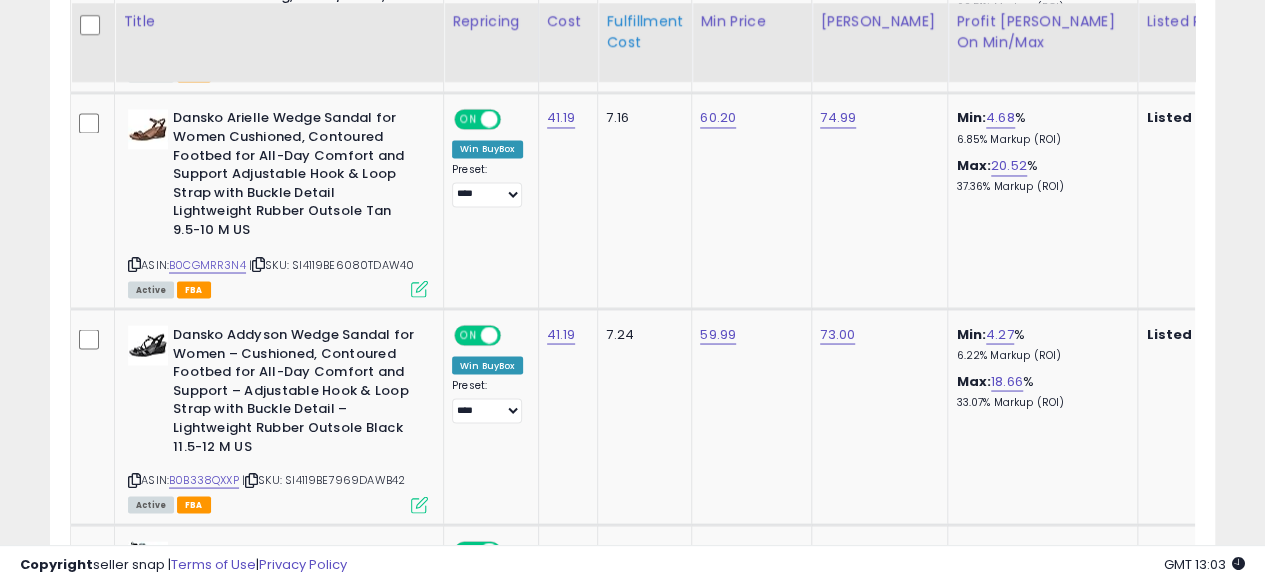 scroll, scrollTop: 1655, scrollLeft: 0, axis: vertical 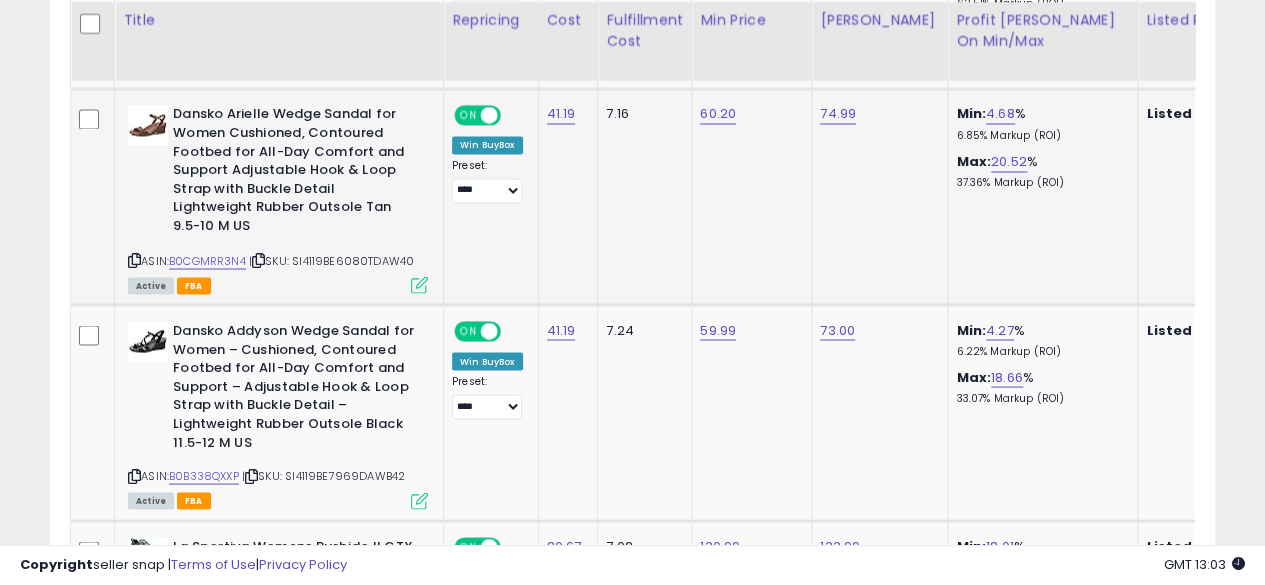 click at bounding box center (134, 259) 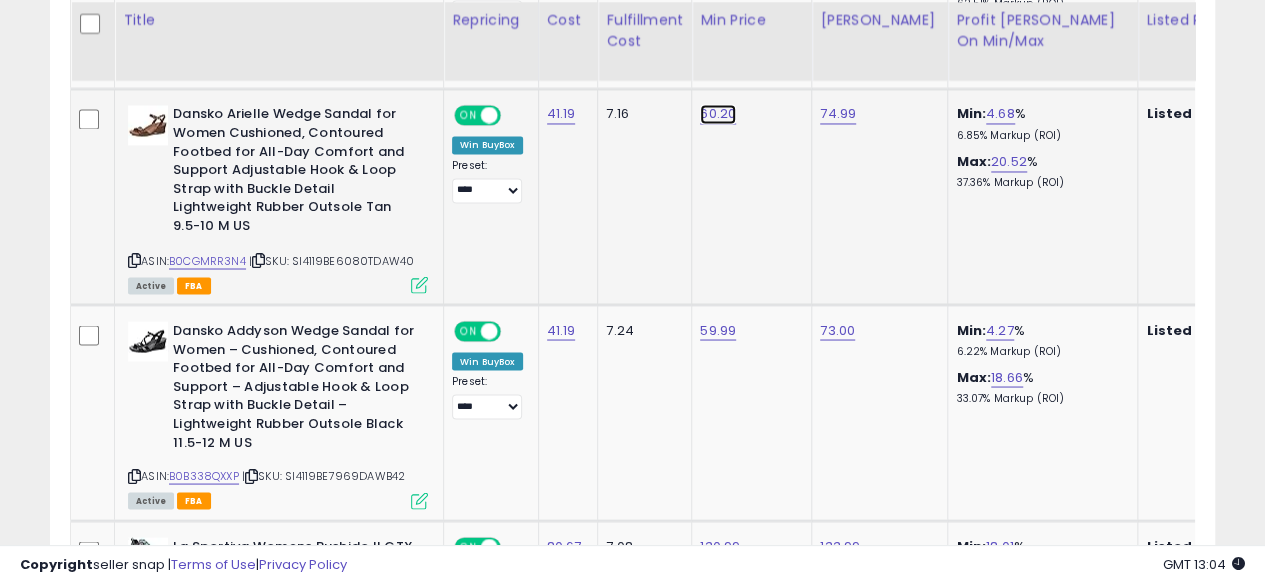 click on "60.20" at bounding box center (717, -581) 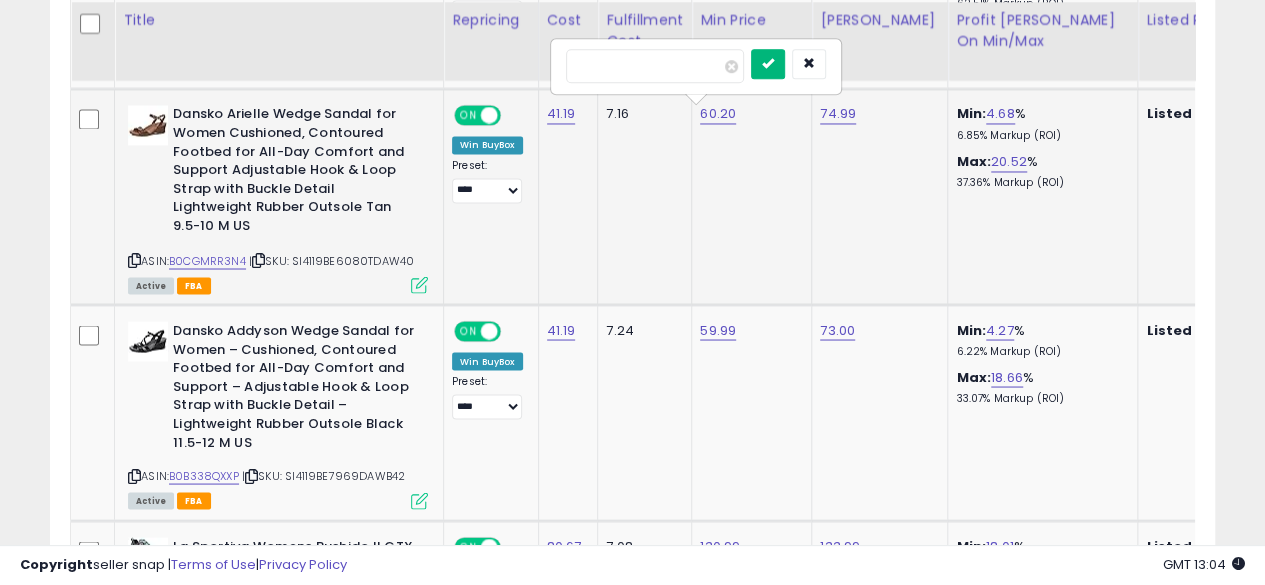 type on "*****" 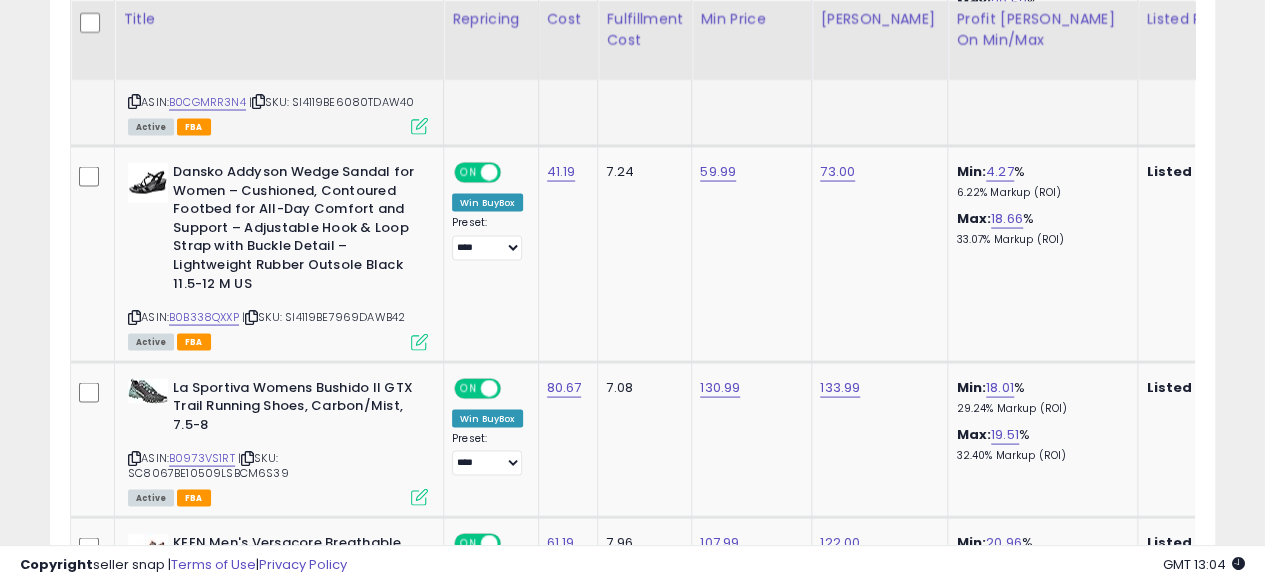 scroll, scrollTop: 1818, scrollLeft: 0, axis: vertical 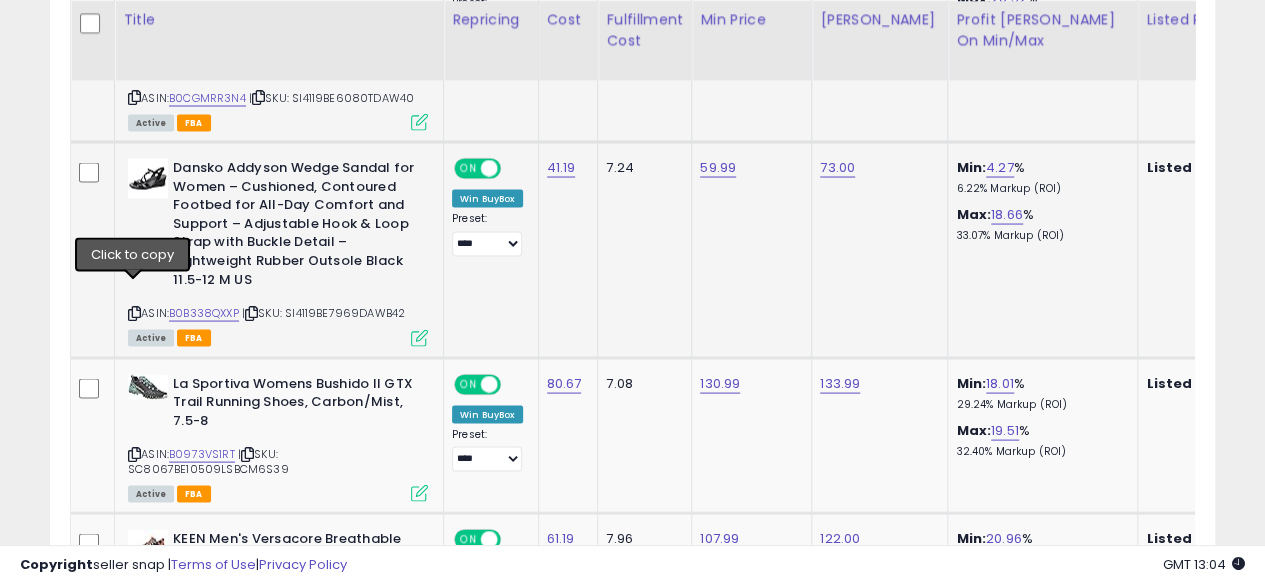 click at bounding box center (134, 312) 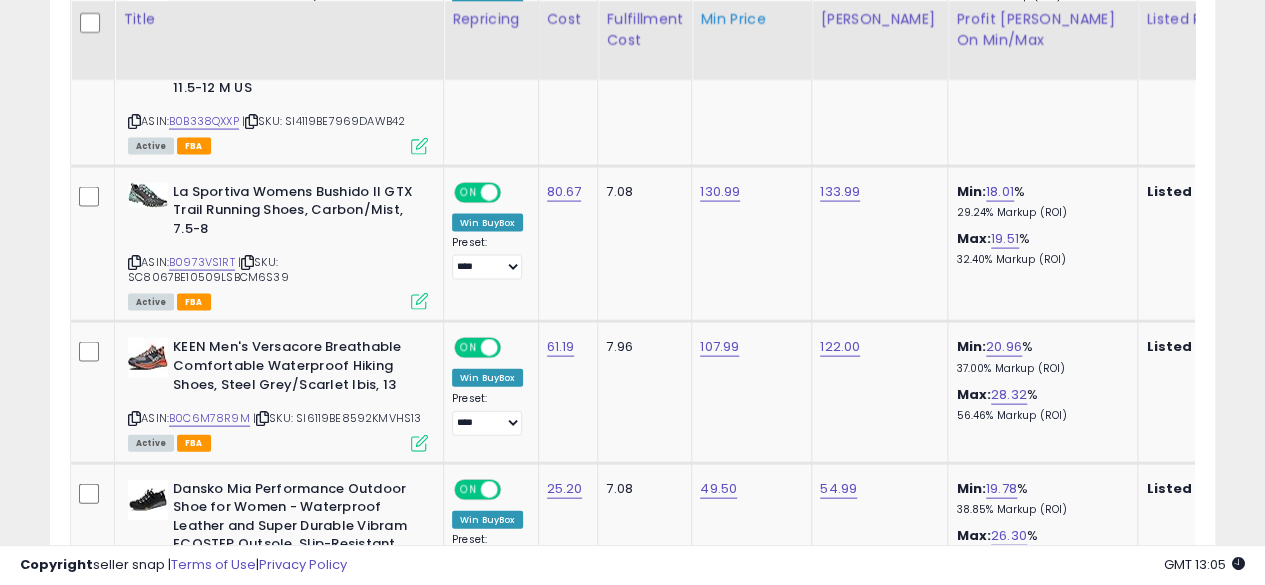 scroll, scrollTop: 2012, scrollLeft: 0, axis: vertical 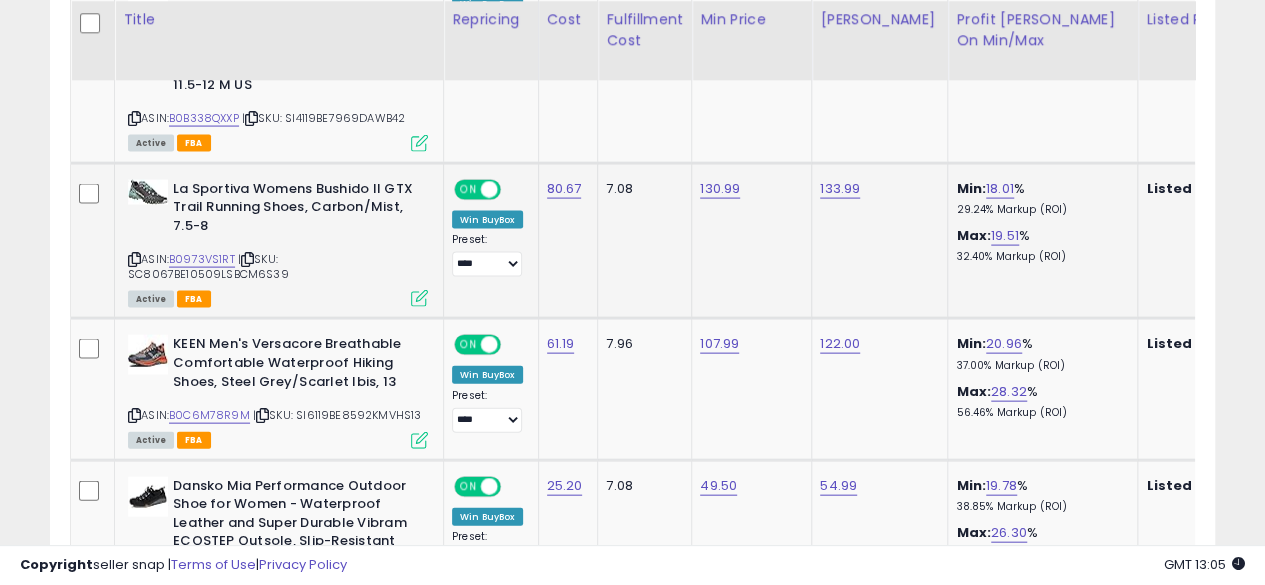 click at bounding box center (134, 259) 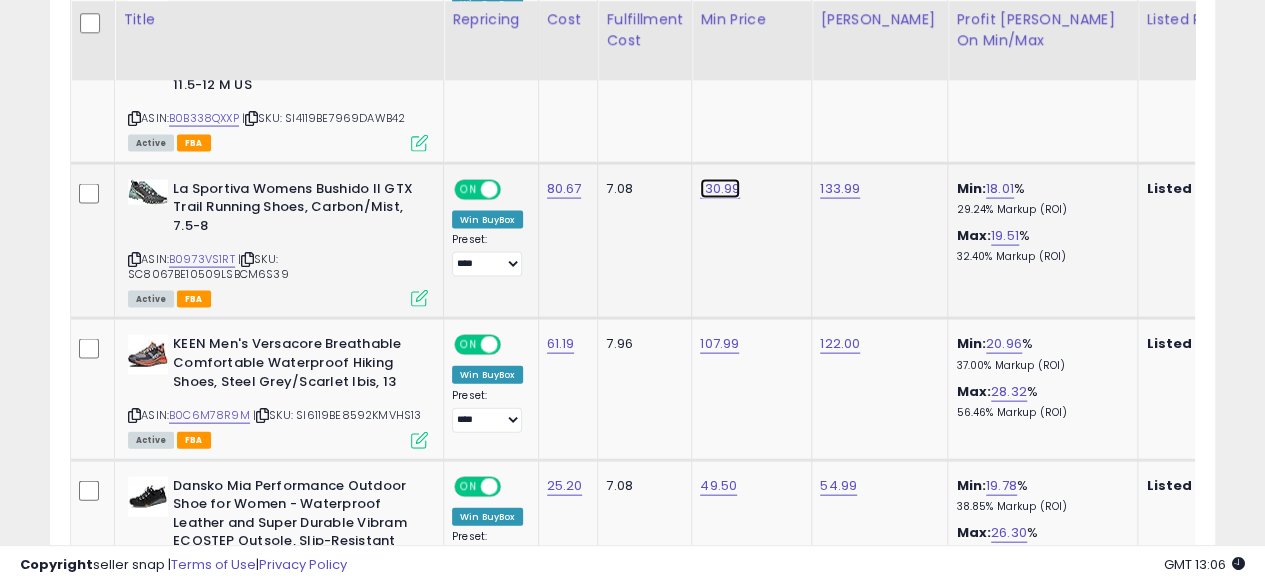 click on "130.99" at bounding box center [717, -938] 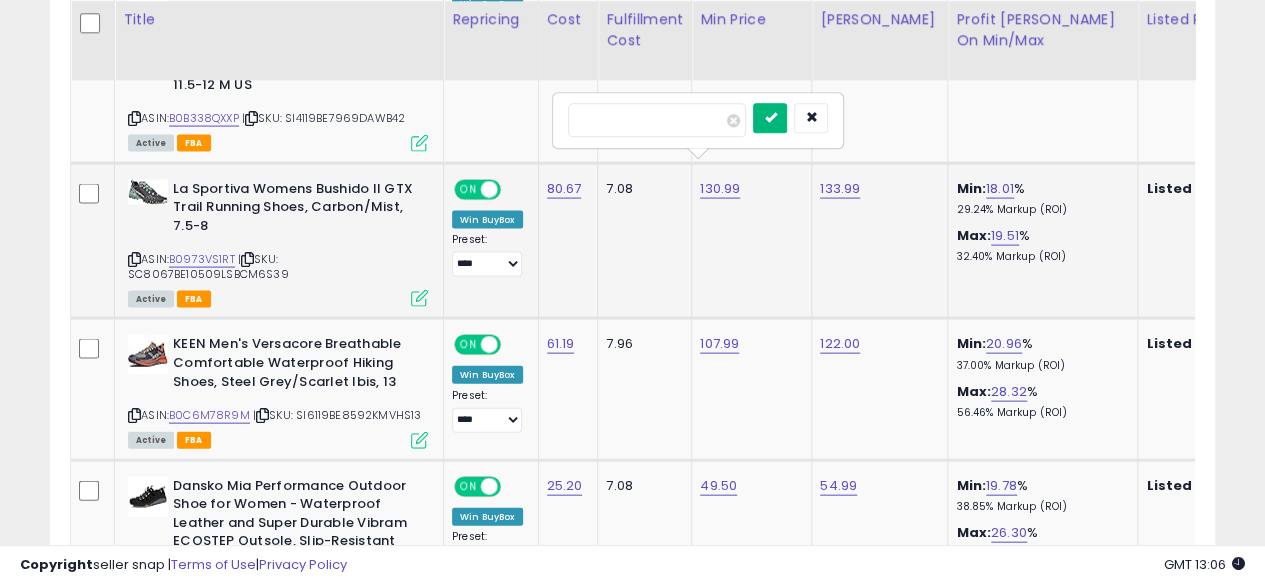 type on "******" 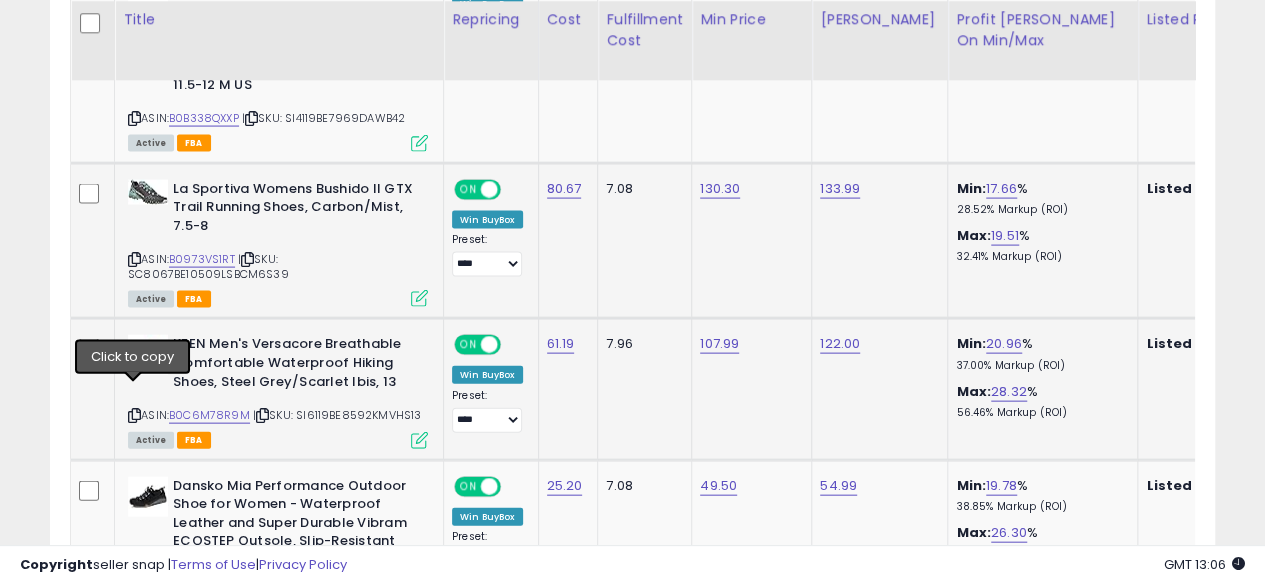 click at bounding box center (134, 415) 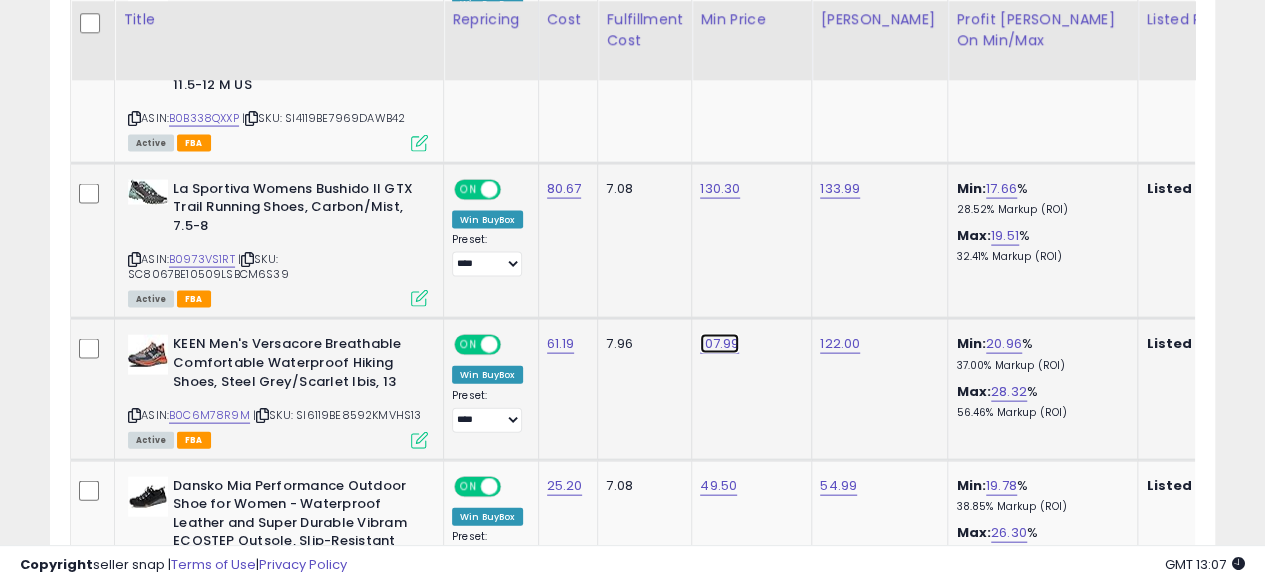 click on "107.99" at bounding box center (717, -938) 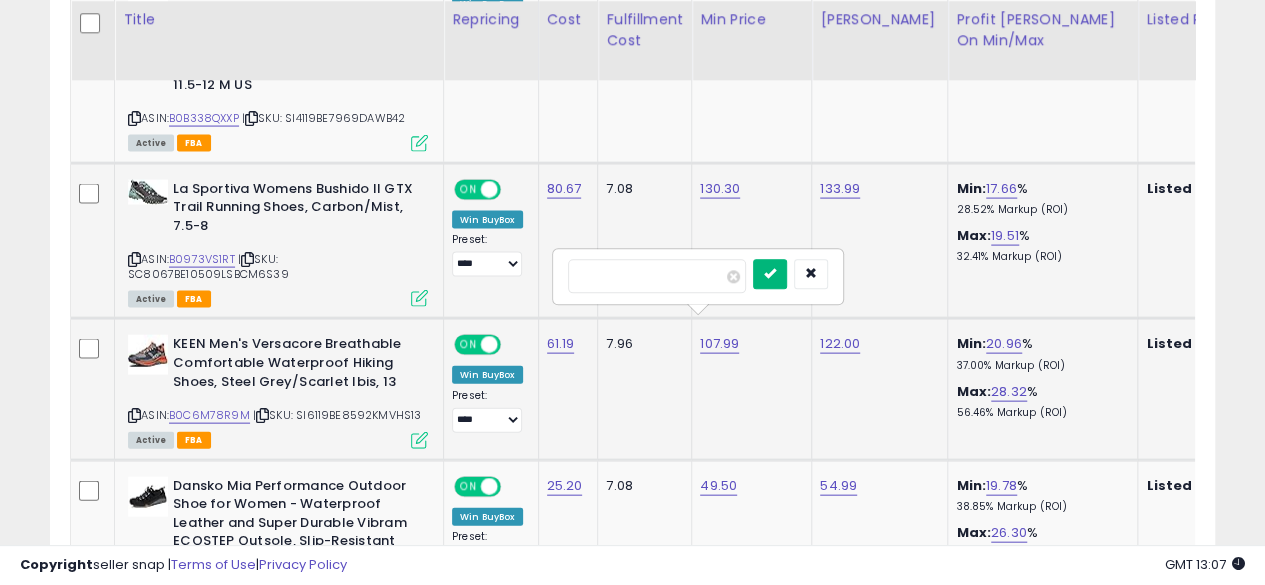 type on "******" 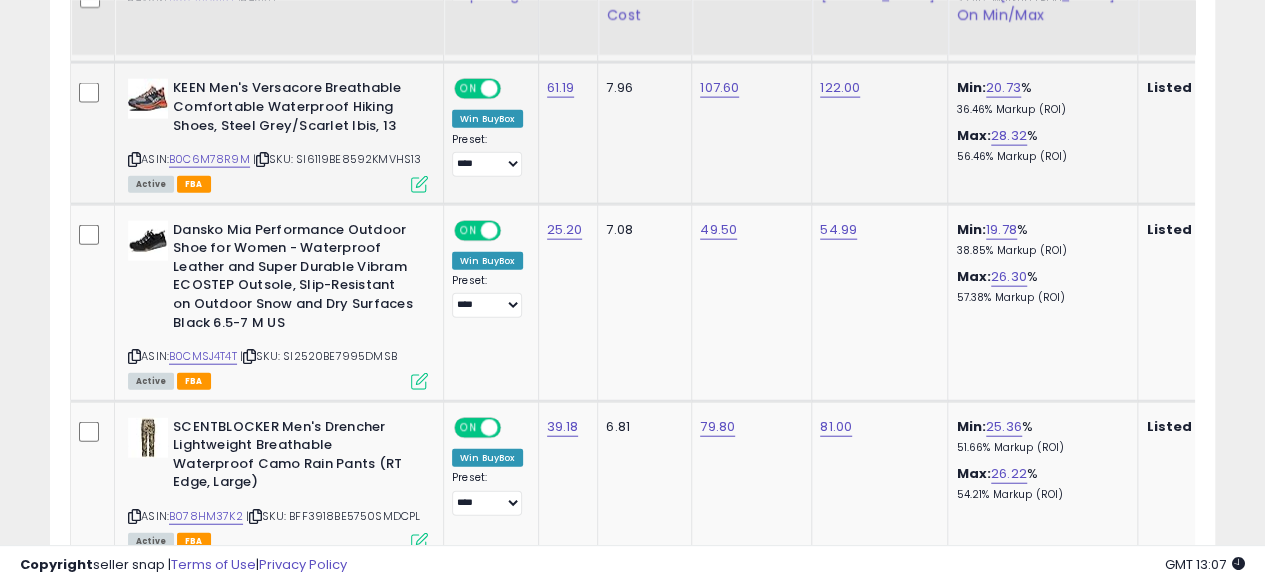 scroll, scrollTop: 2274, scrollLeft: 0, axis: vertical 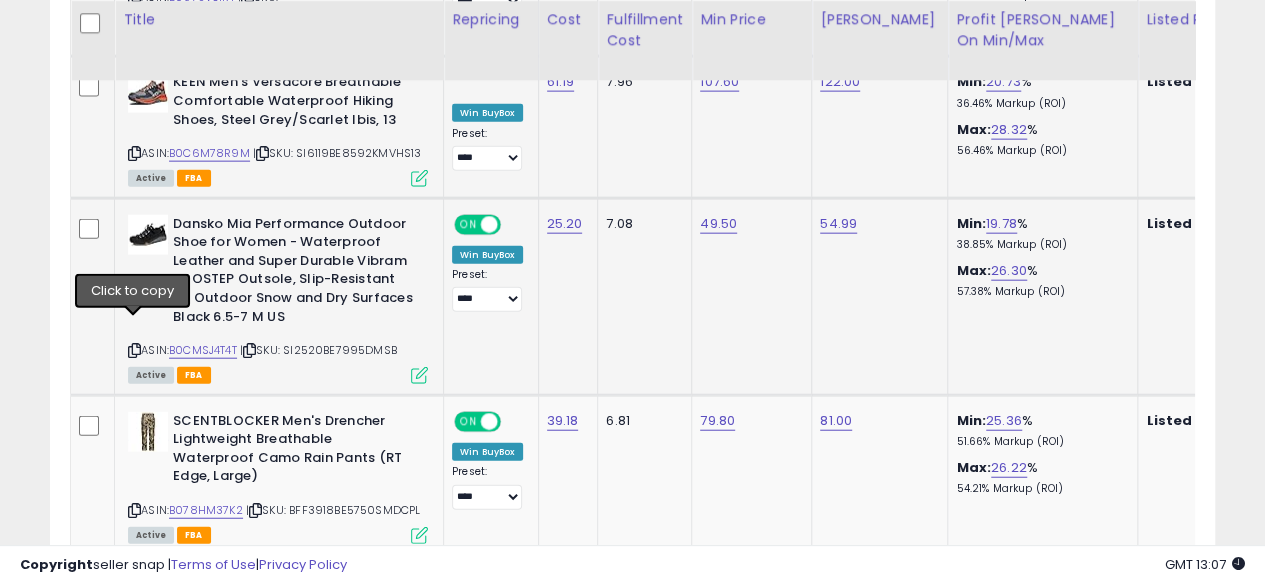 click at bounding box center [134, 350] 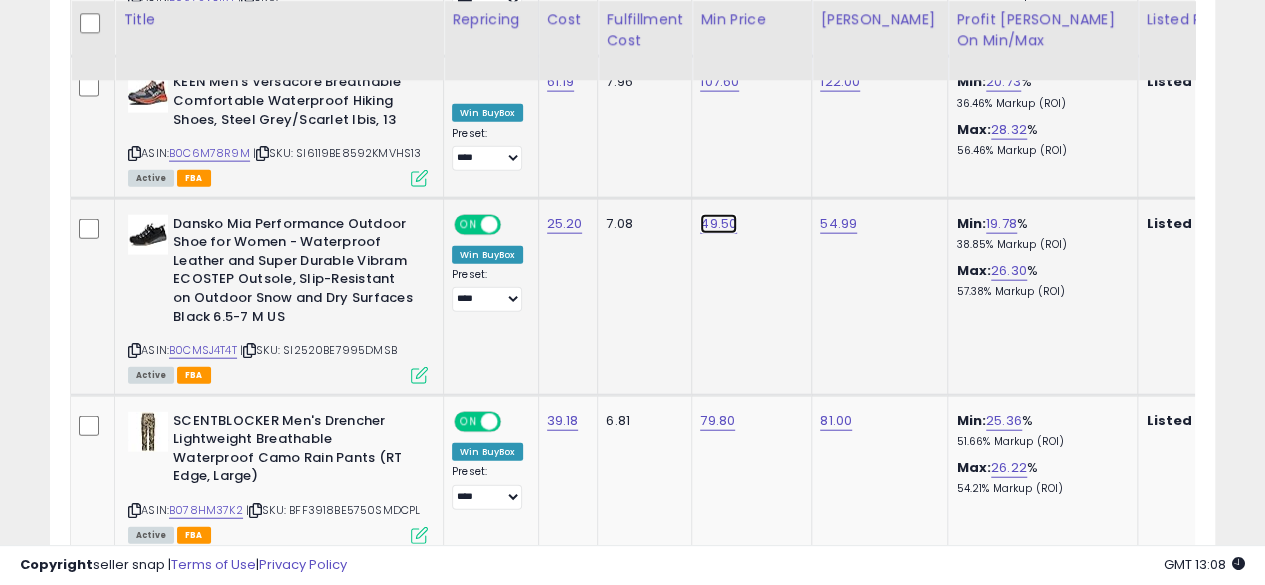 click on "49.50" at bounding box center (717, -1200) 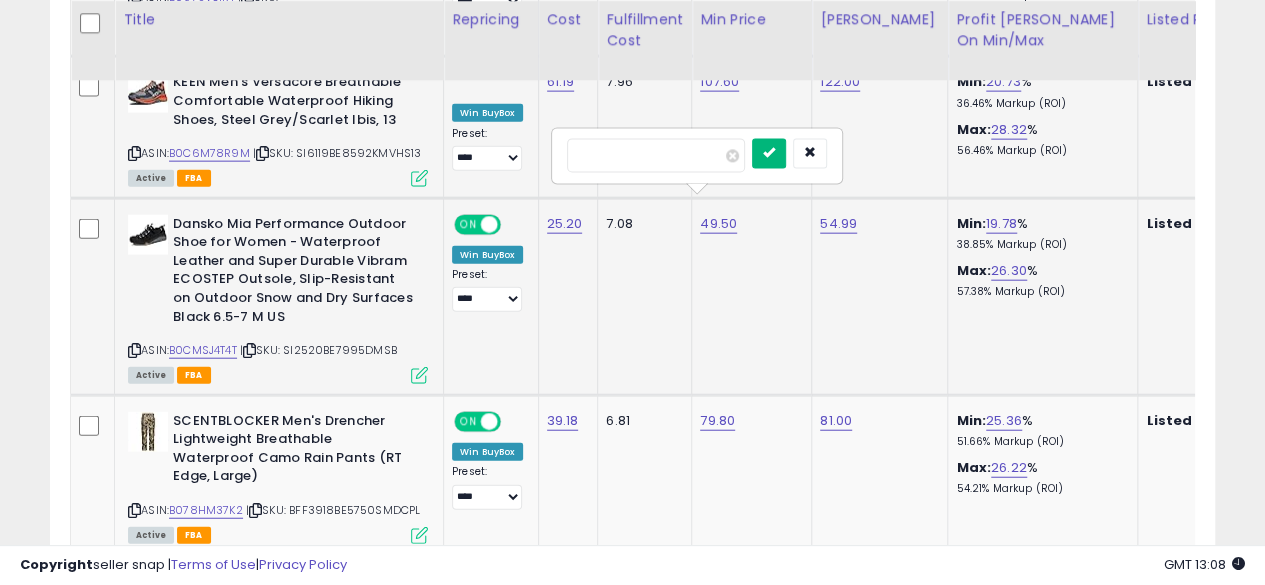 type on "*****" 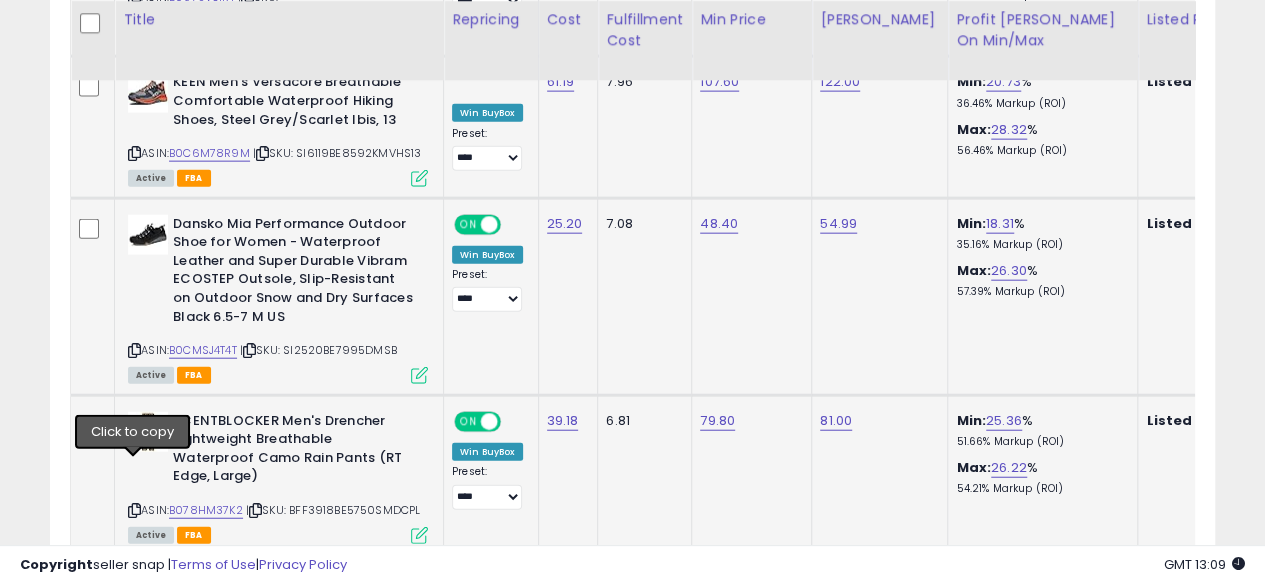 click at bounding box center (134, 510) 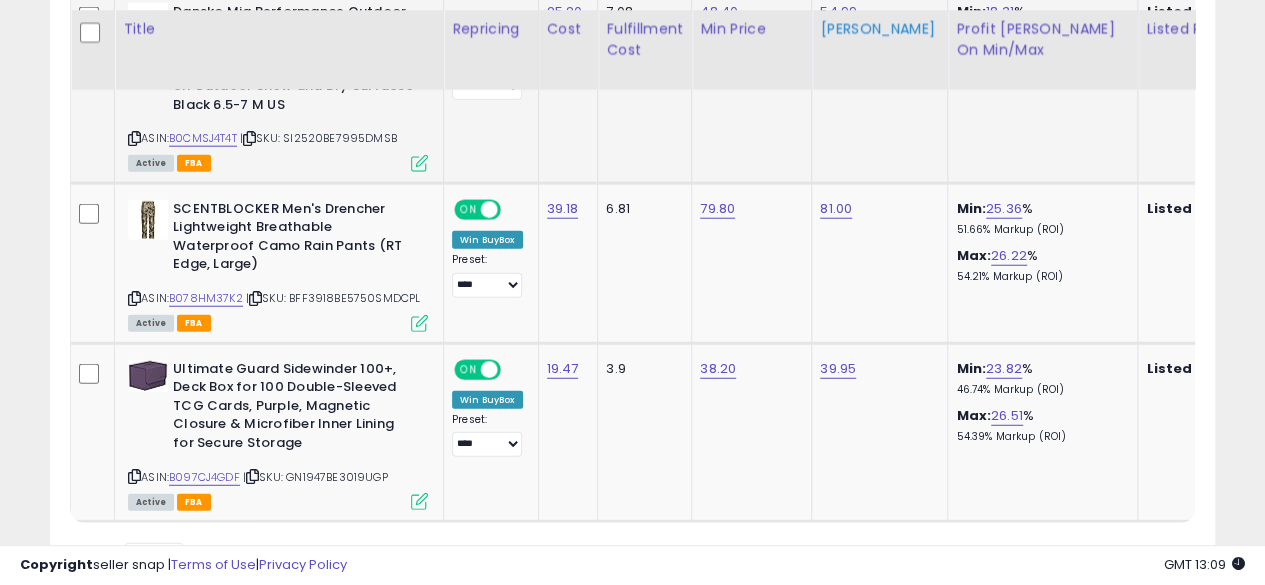 scroll, scrollTop: 2551, scrollLeft: 0, axis: vertical 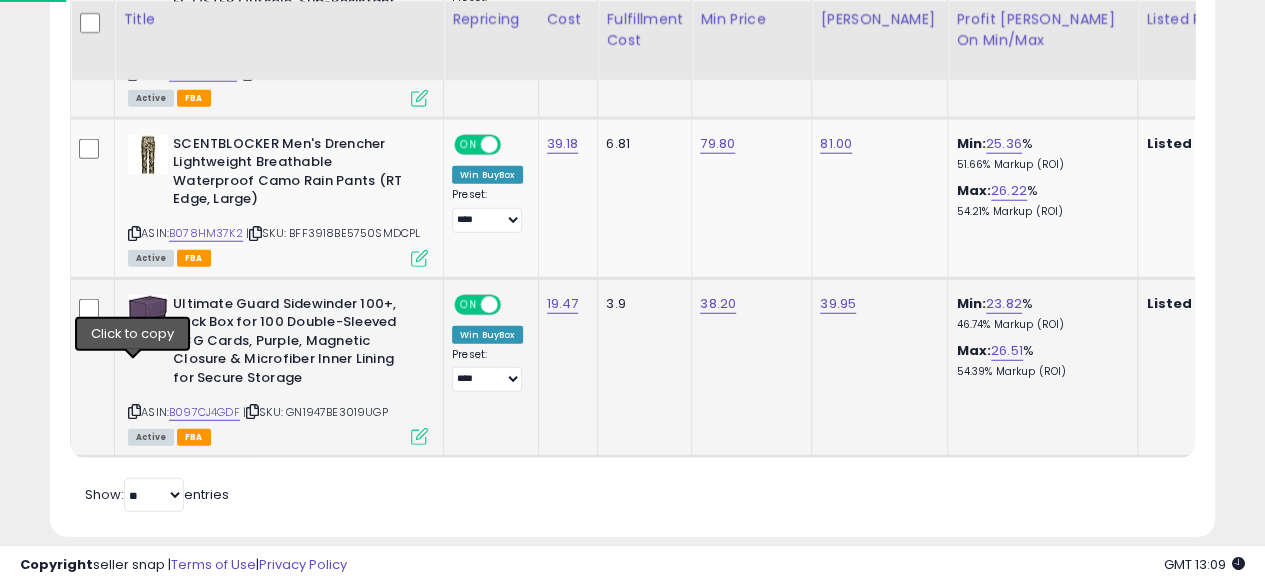 click at bounding box center [134, 411] 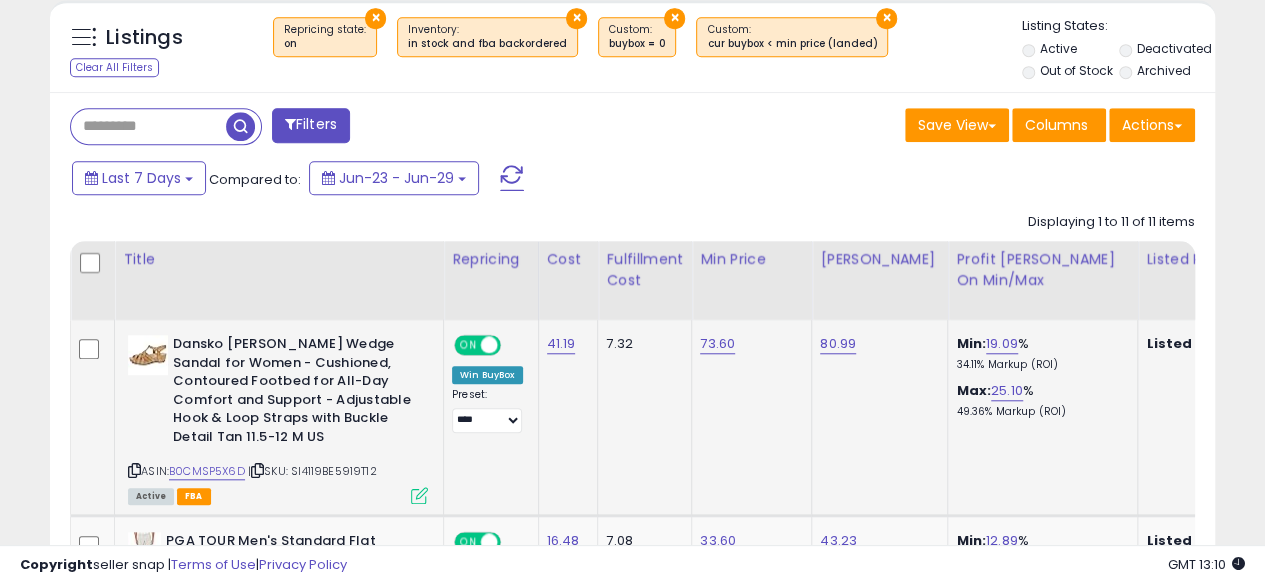 scroll, scrollTop: 730, scrollLeft: 0, axis: vertical 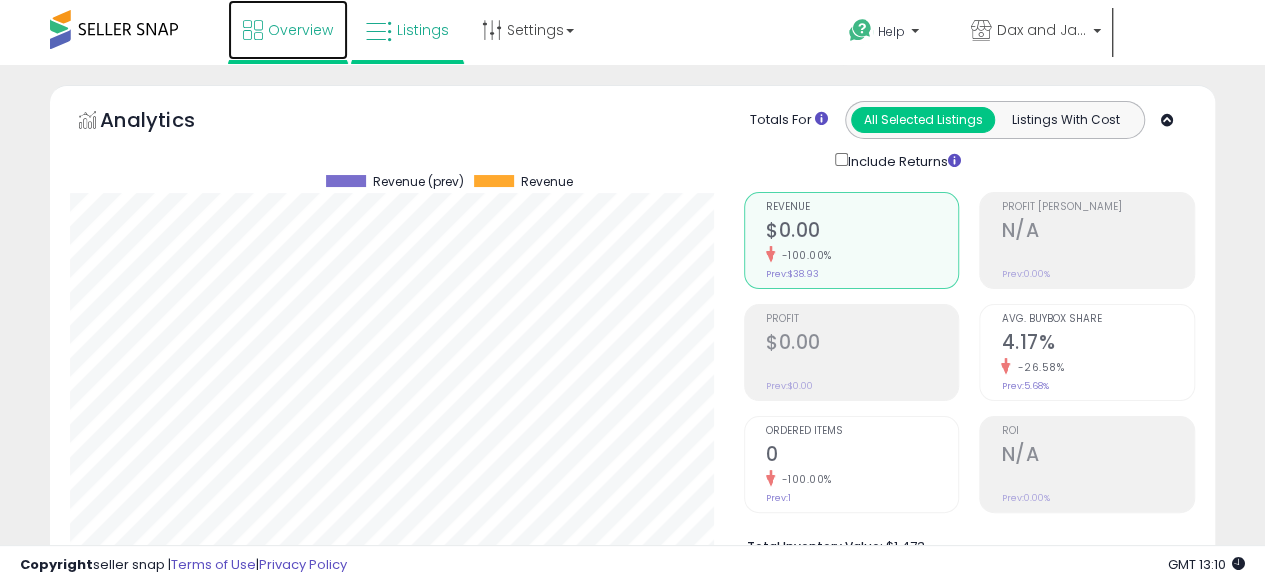 click on "Overview" at bounding box center [300, 30] 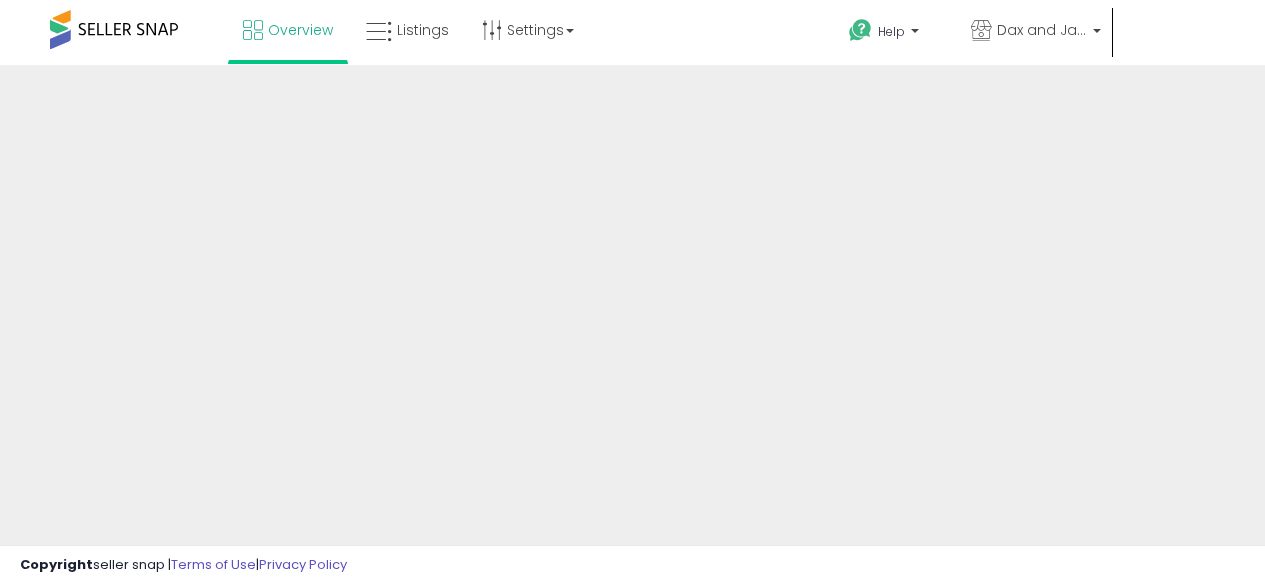 scroll, scrollTop: 0, scrollLeft: 0, axis: both 